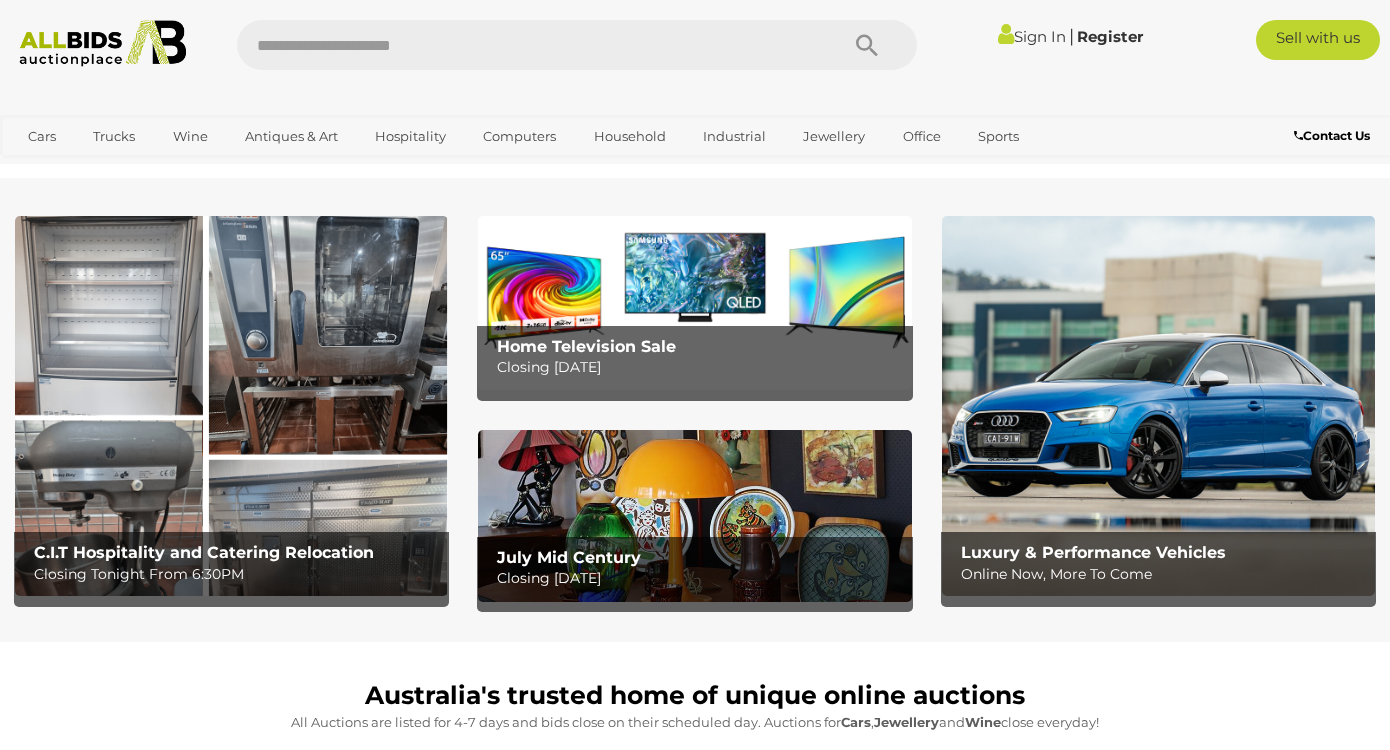 scroll, scrollTop: 0, scrollLeft: 0, axis: both 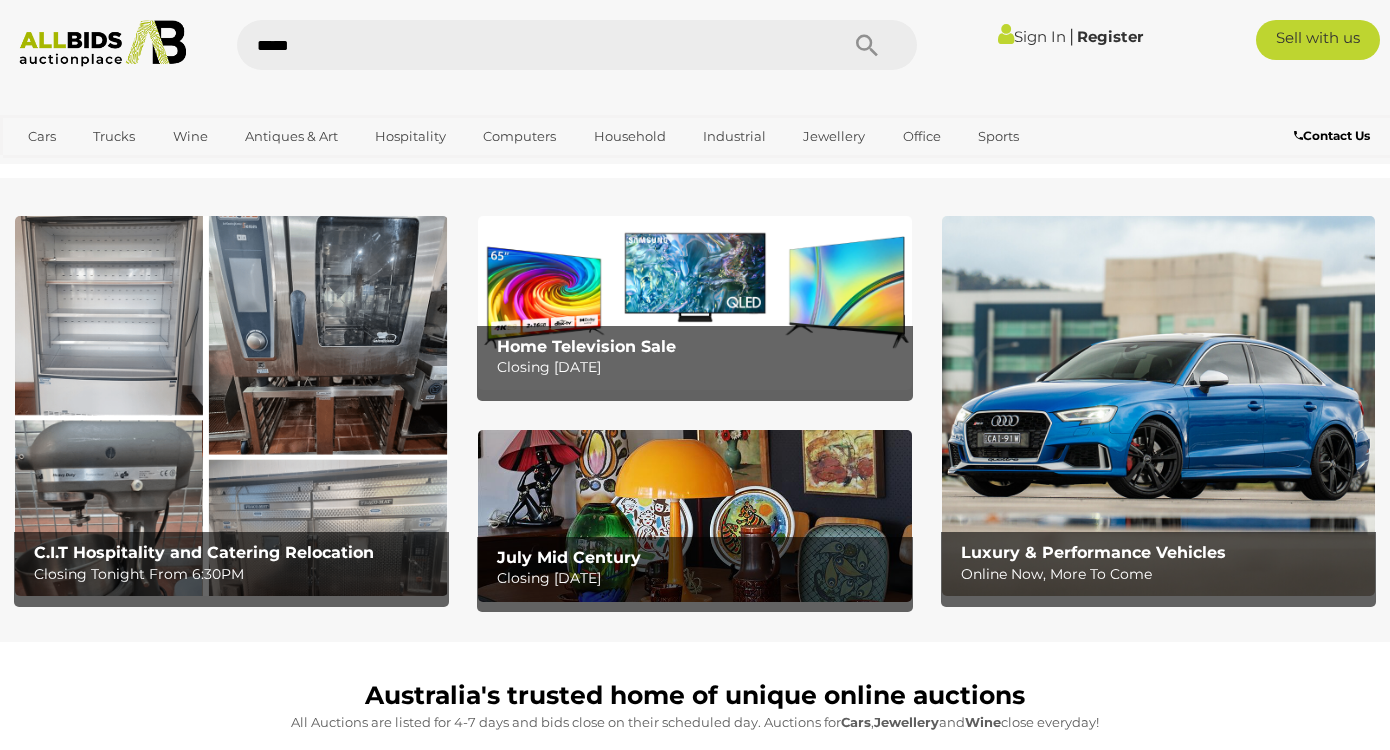 type on "******" 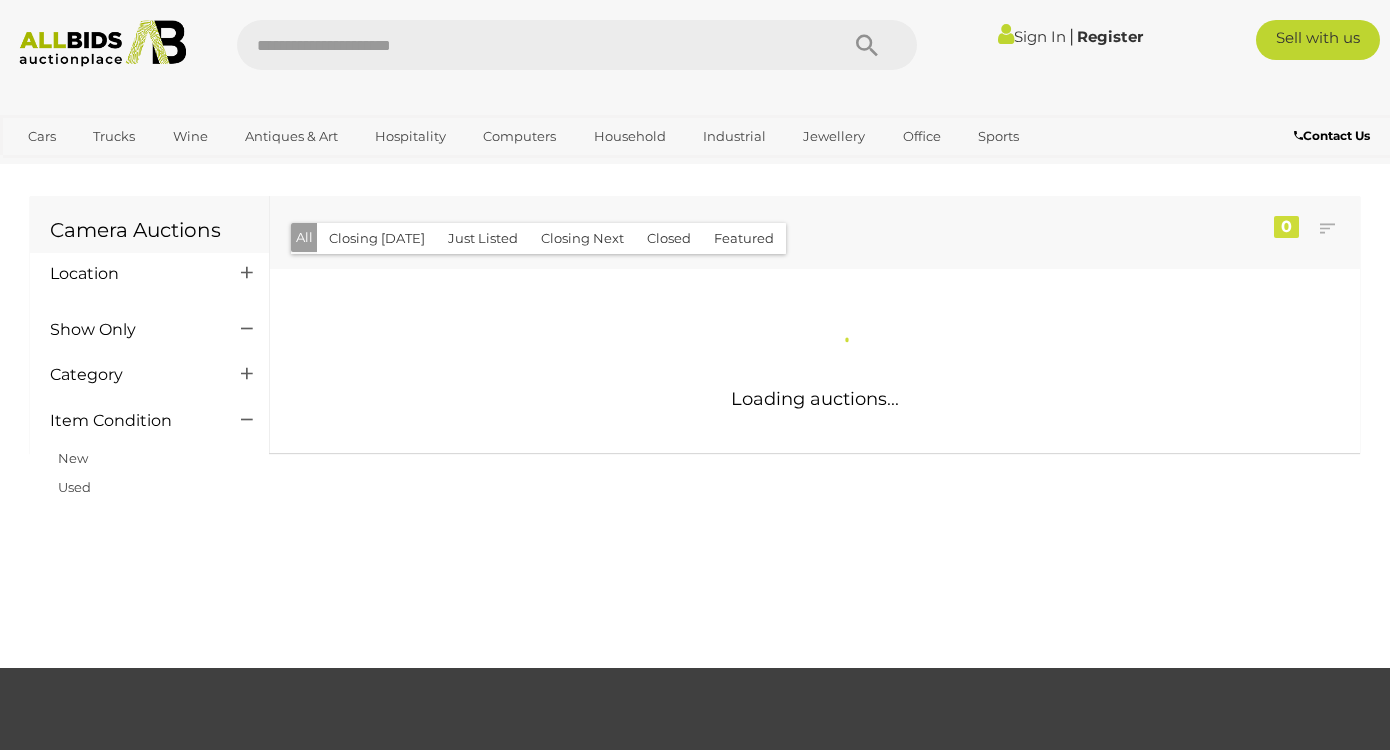 scroll, scrollTop: 0, scrollLeft: 0, axis: both 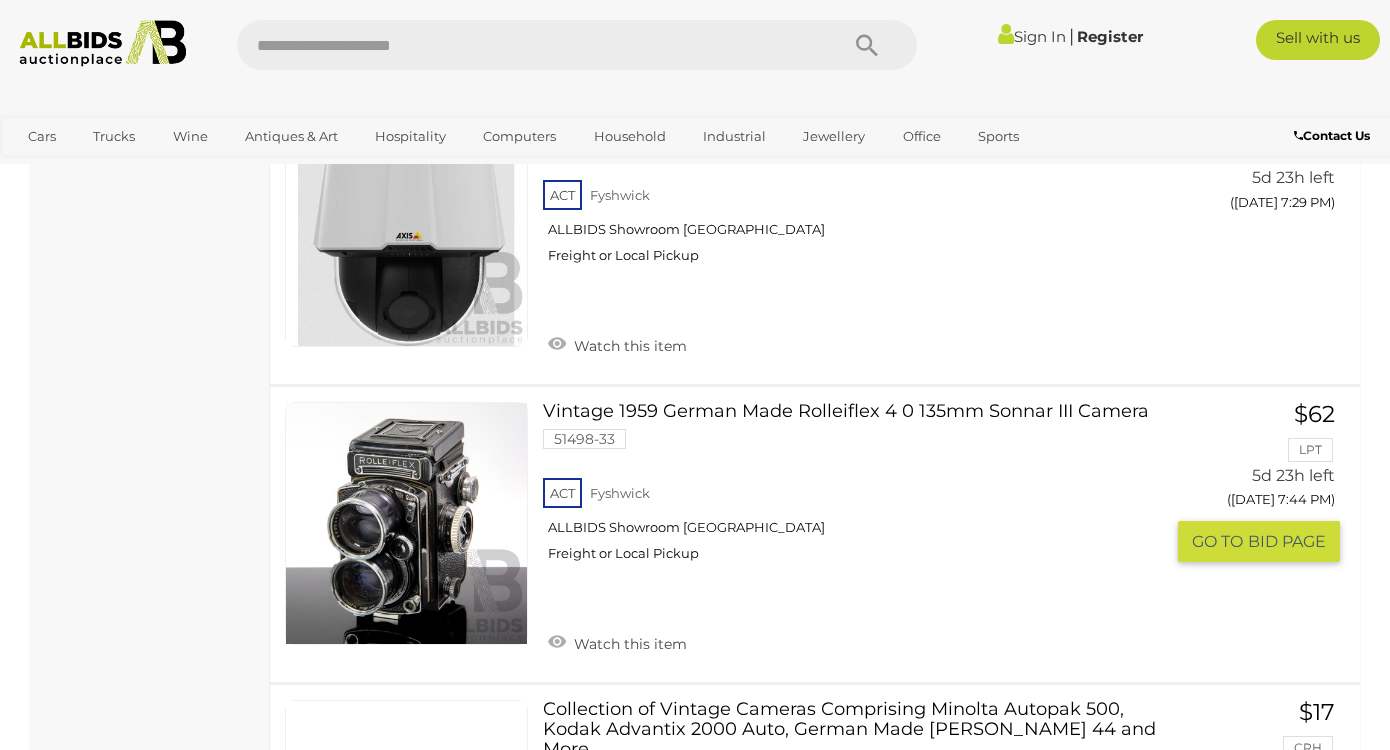click at bounding box center [406, 523] 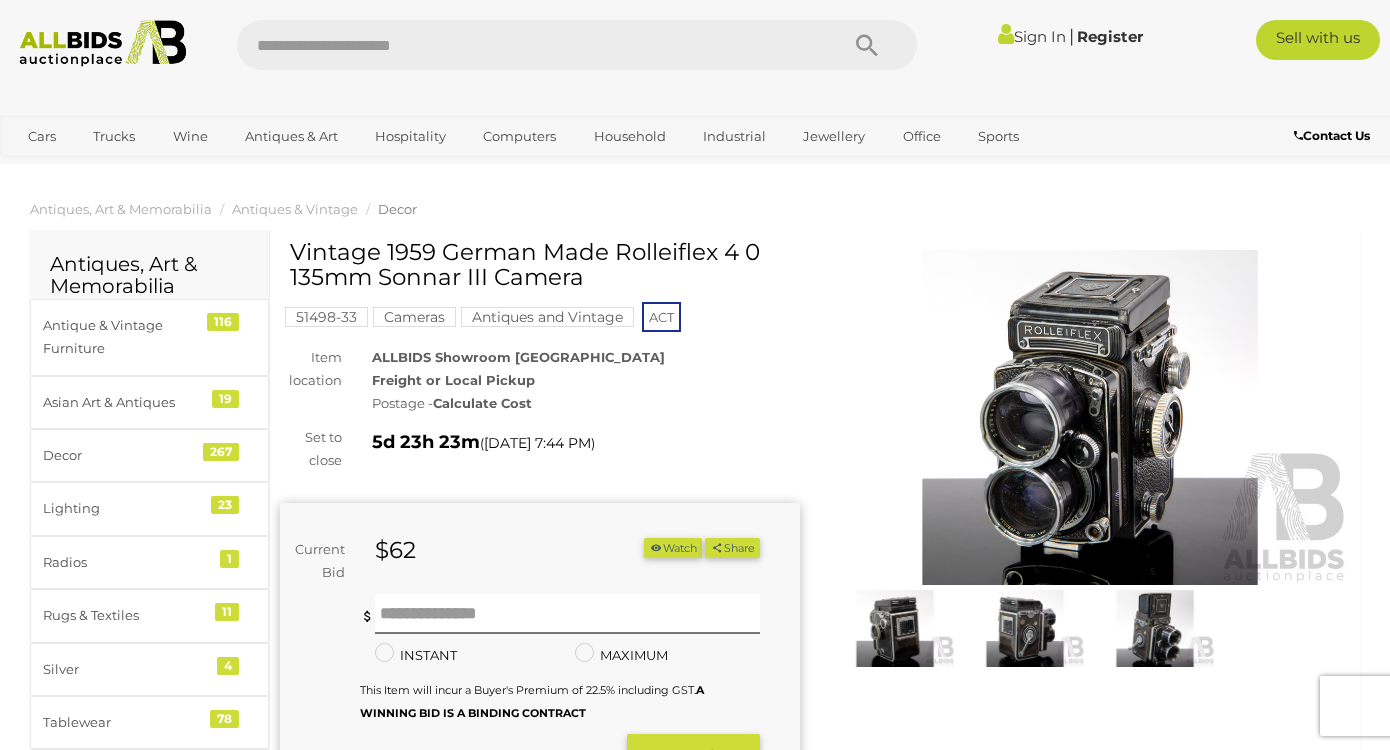 scroll, scrollTop: 0, scrollLeft: 0, axis: both 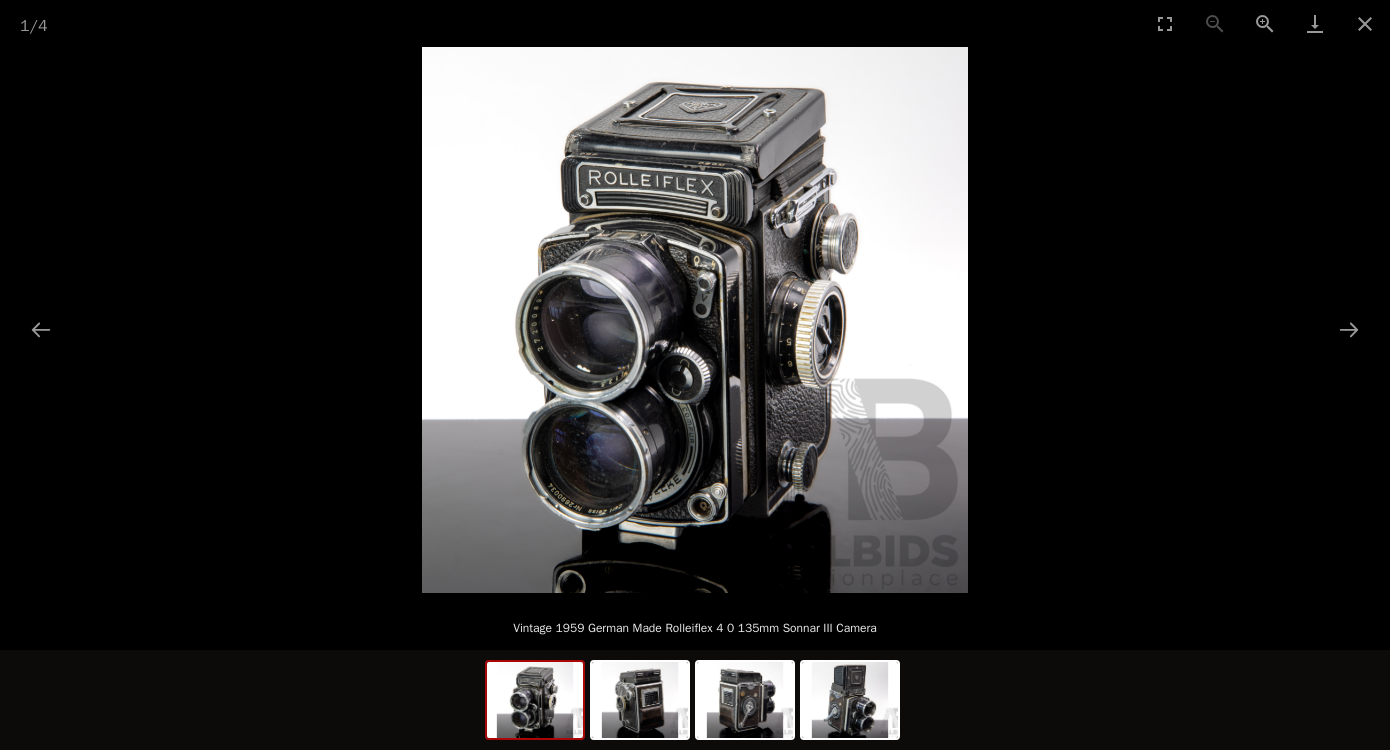 click at bounding box center [695, 320] 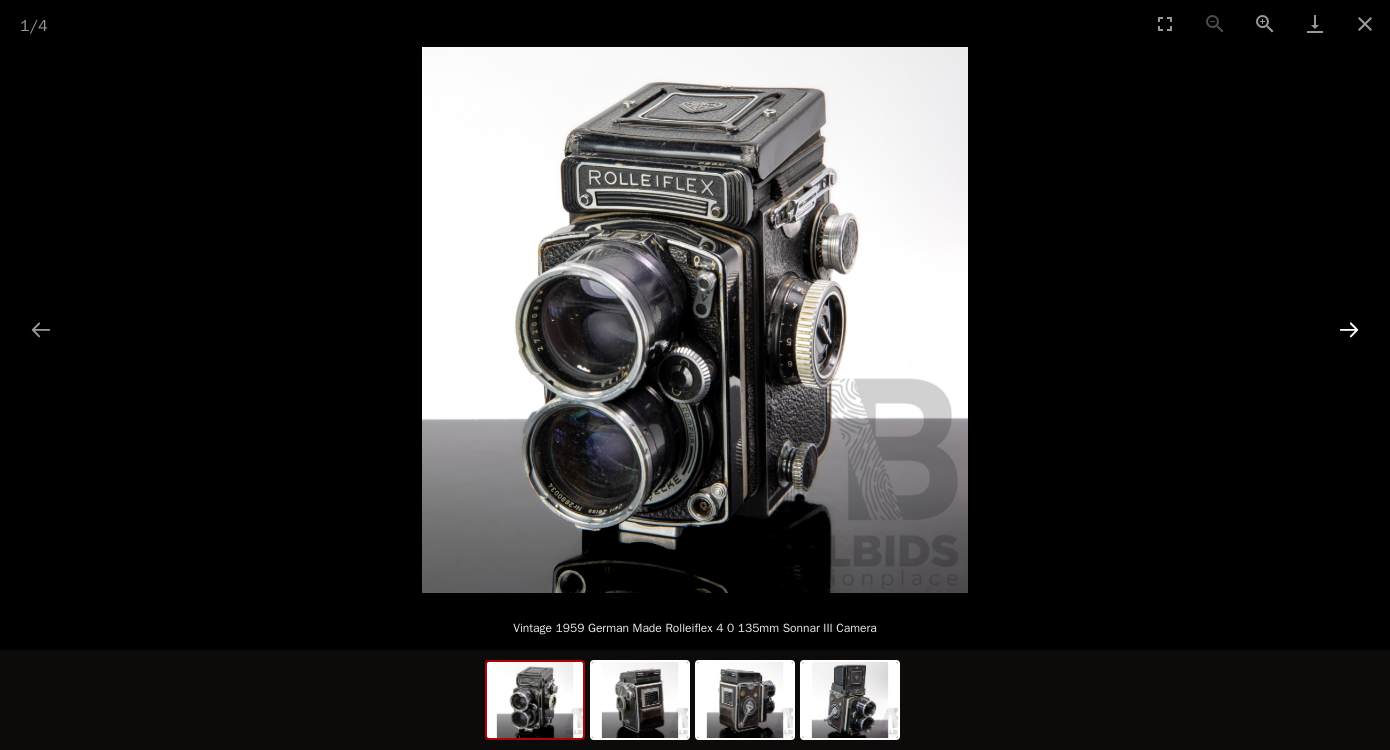 click at bounding box center [1349, 329] 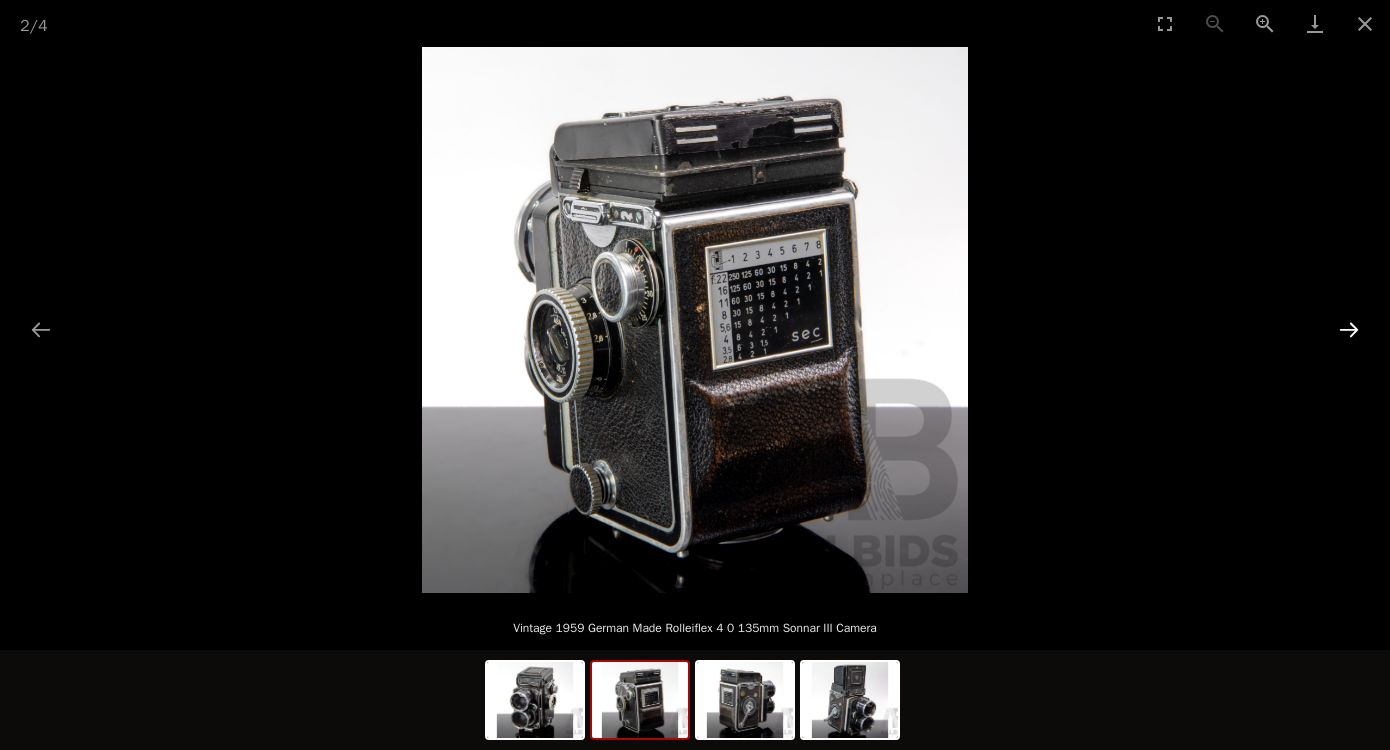 click at bounding box center [1349, 329] 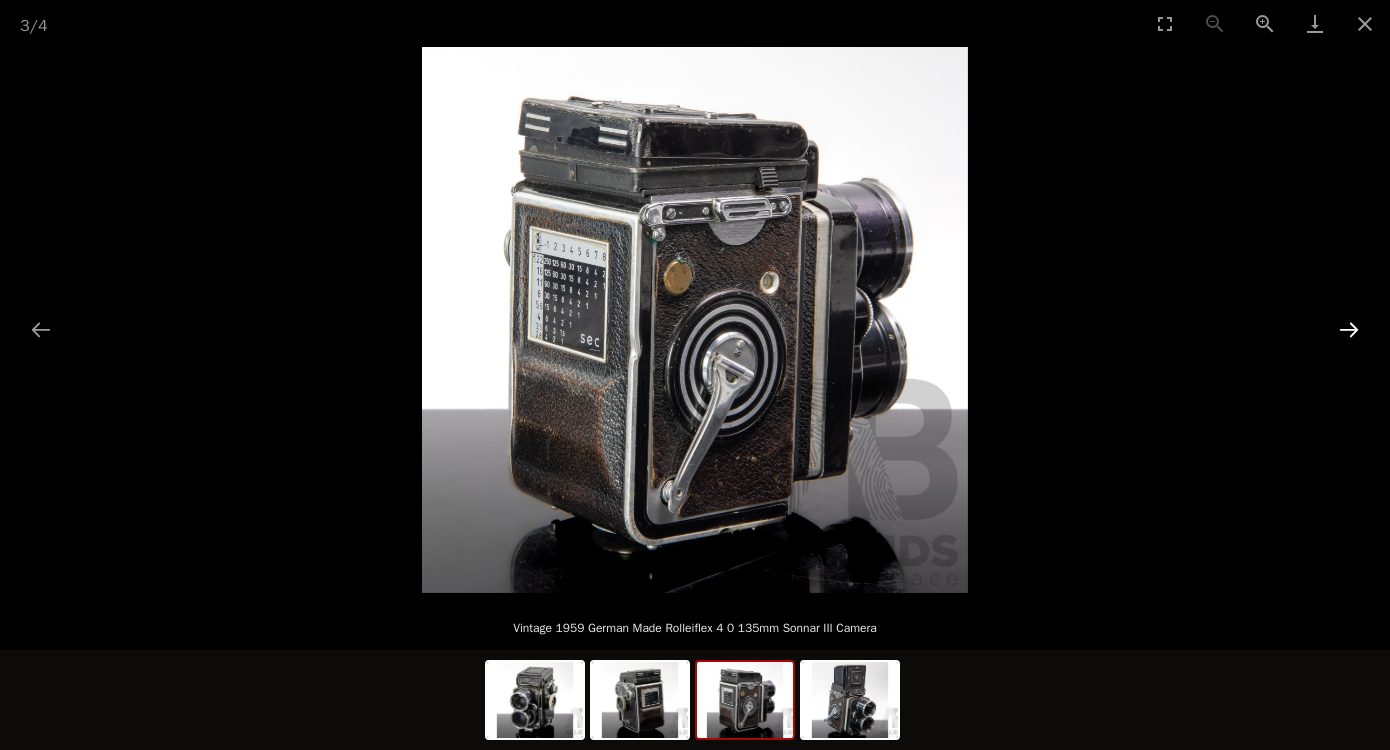 click at bounding box center [1349, 329] 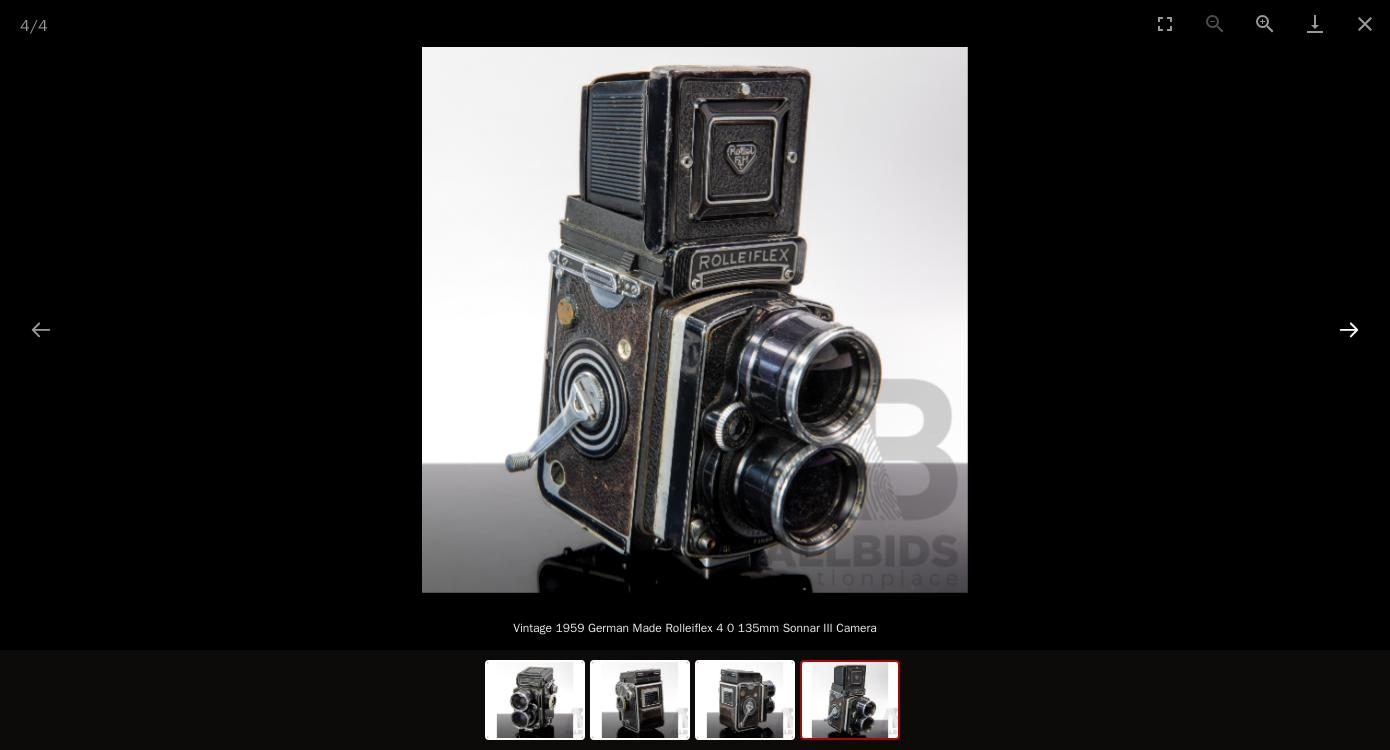 click at bounding box center [1349, 329] 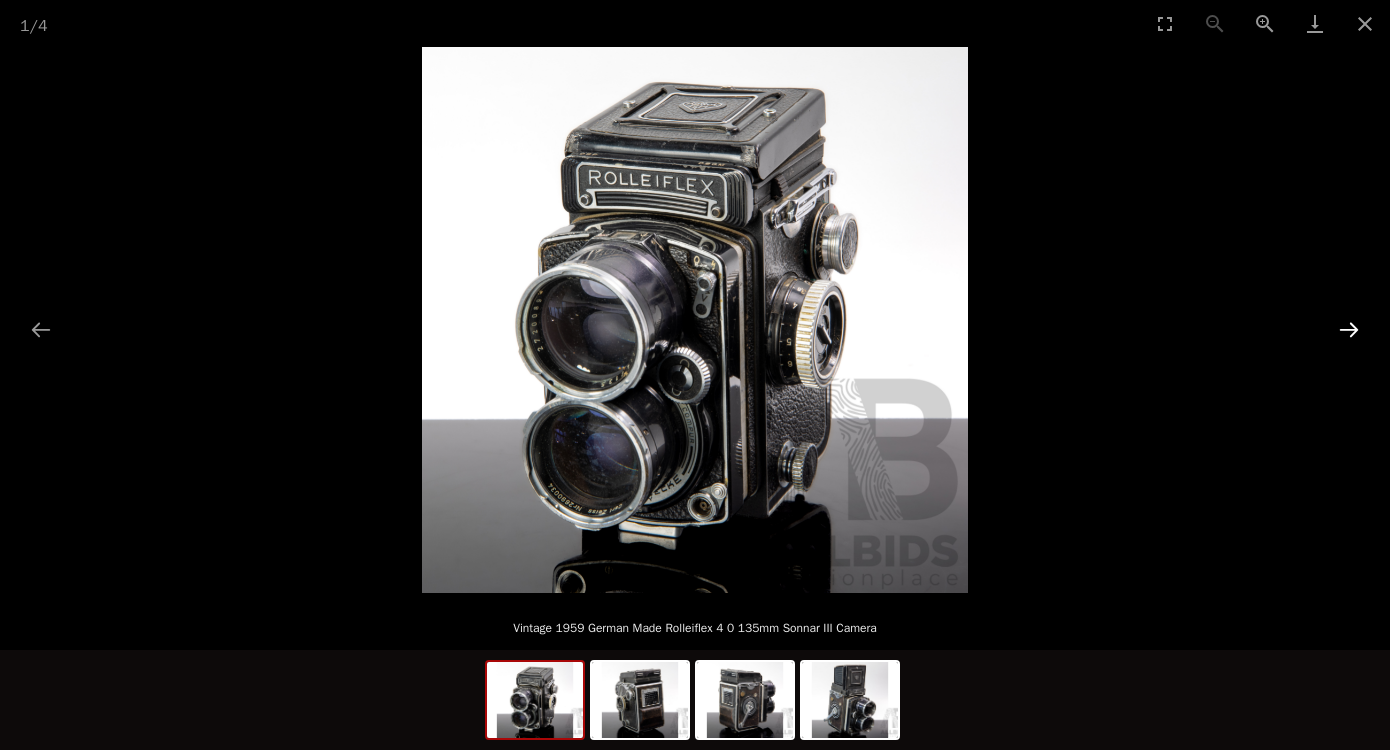 click at bounding box center (1349, 329) 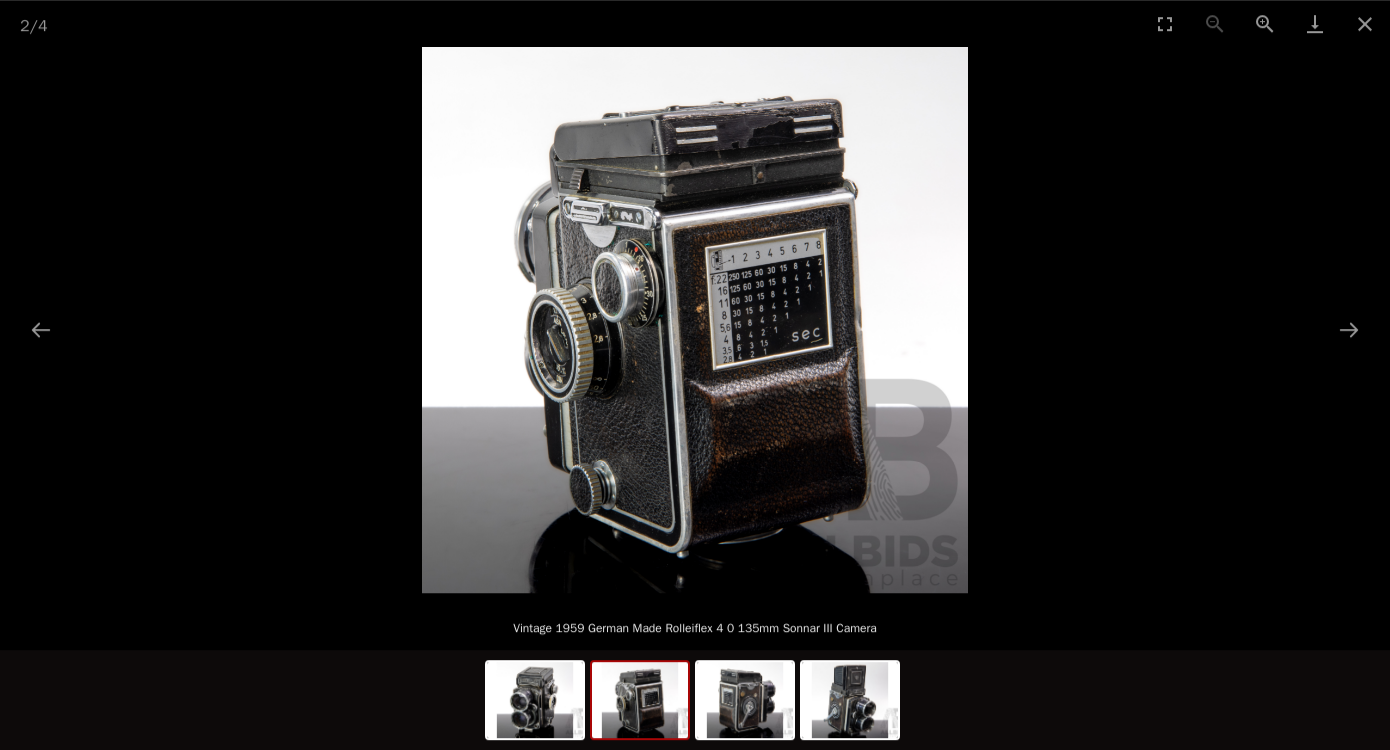scroll, scrollTop: 693, scrollLeft: 0, axis: vertical 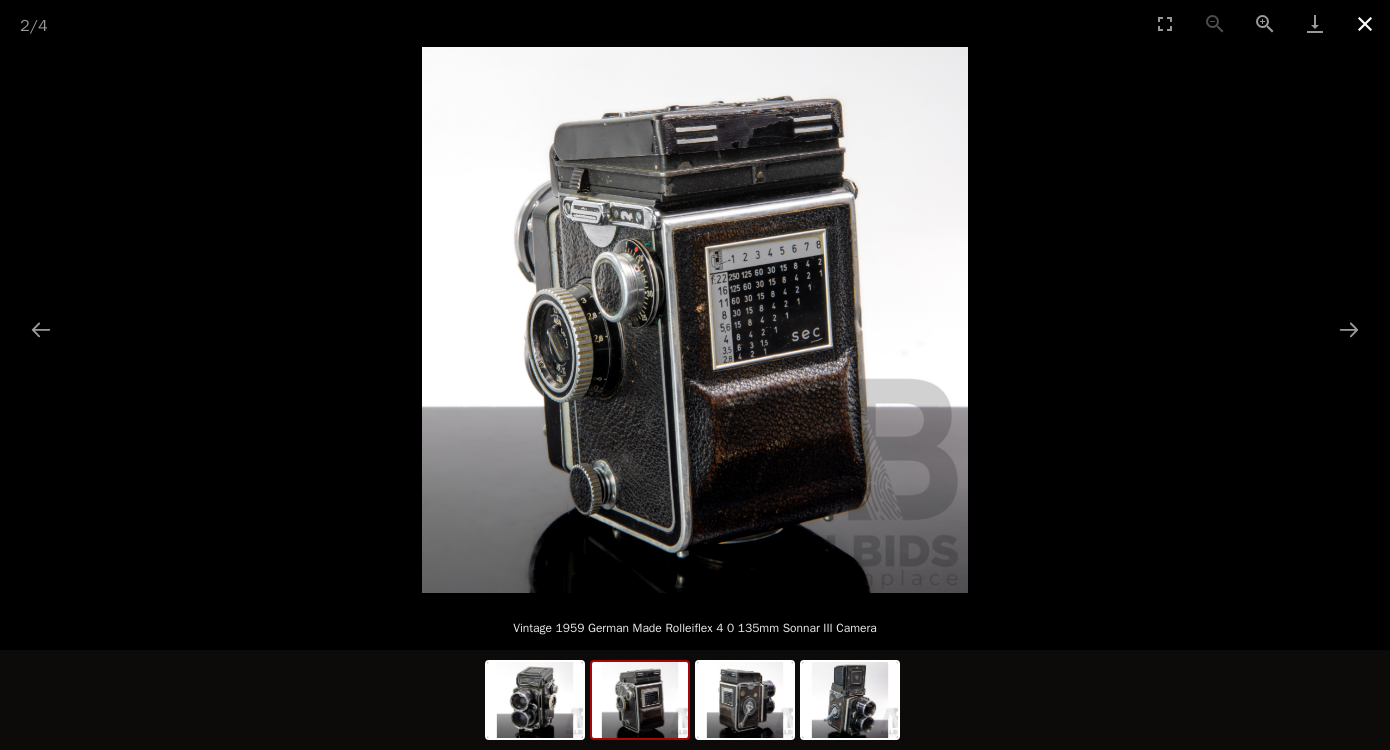 click at bounding box center (1365, 23) 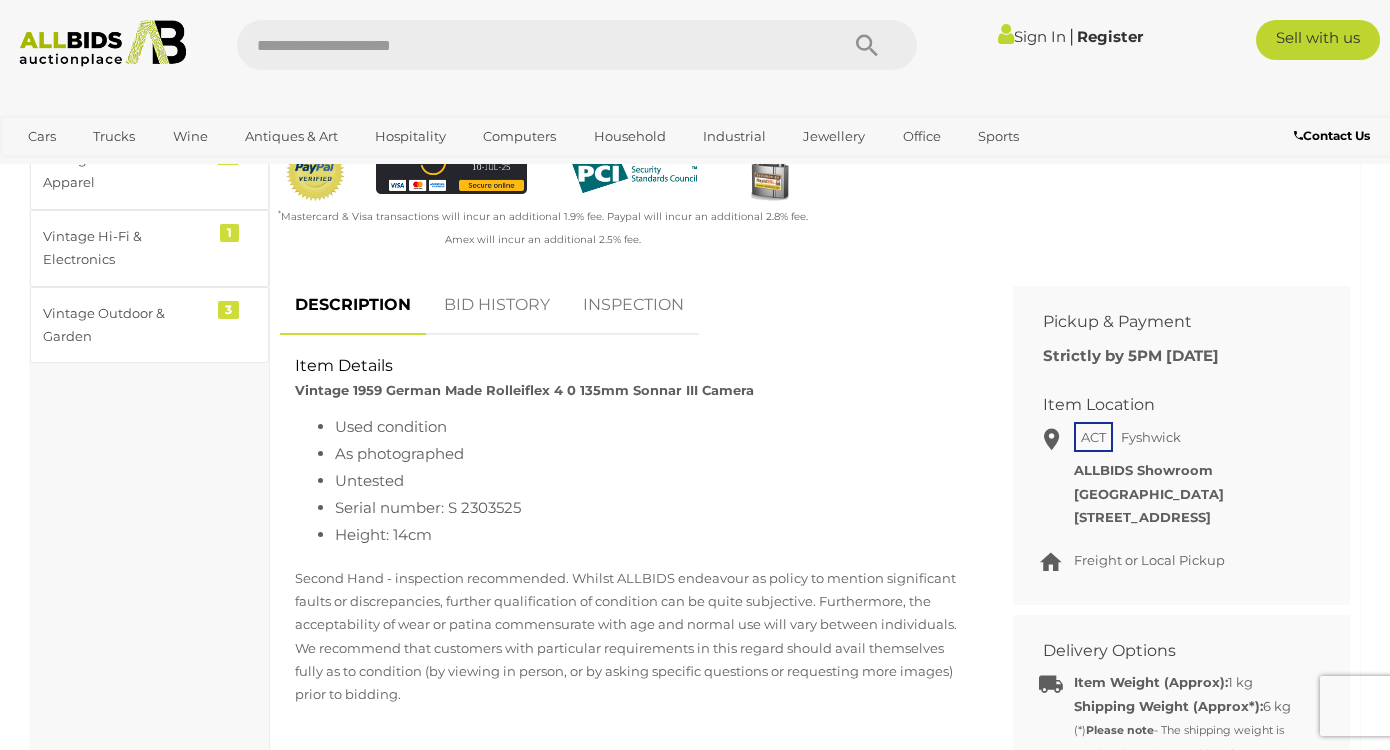 scroll, scrollTop: 0, scrollLeft: 0, axis: both 